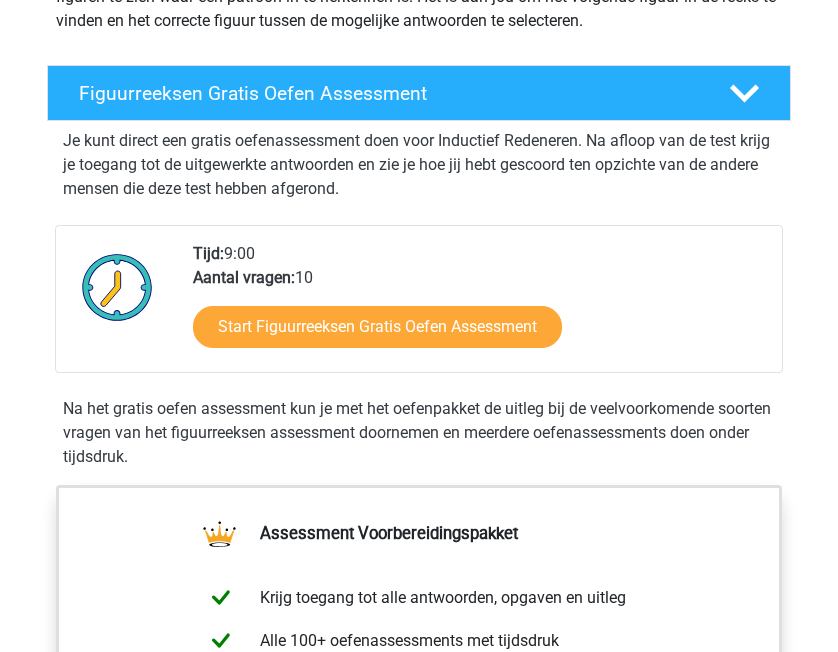 scroll, scrollTop: 388, scrollLeft: 0, axis: vertical 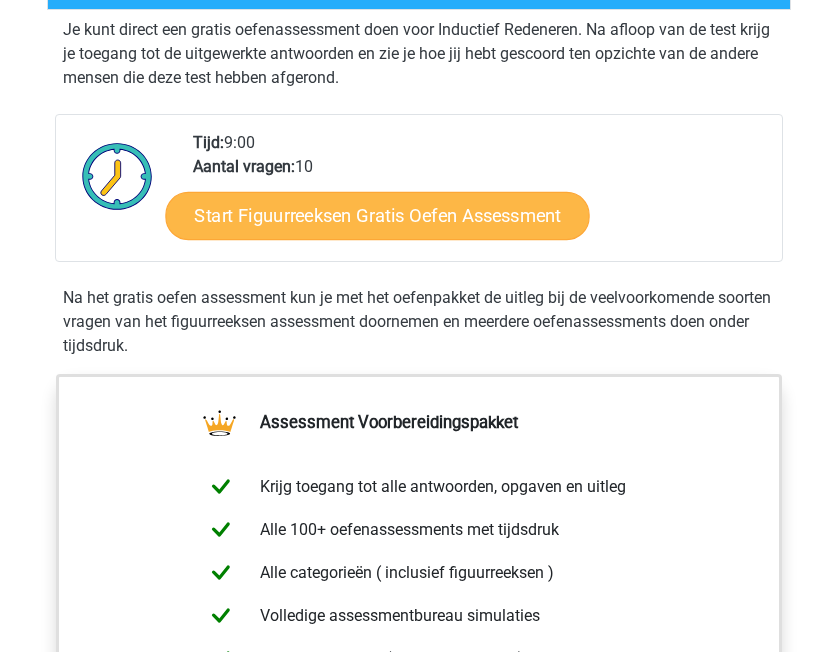 click on "Start Figuurreeksen
Gratis Oefen Assessment" at bounding box center [377, 216] 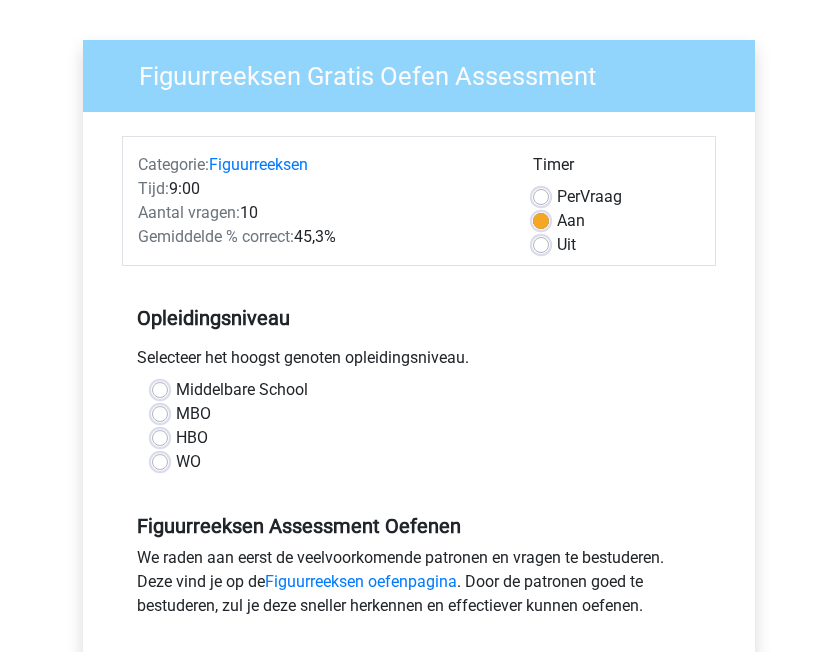 scroll, scrollTop: 130, scrollLeft: 0, axis: vertical 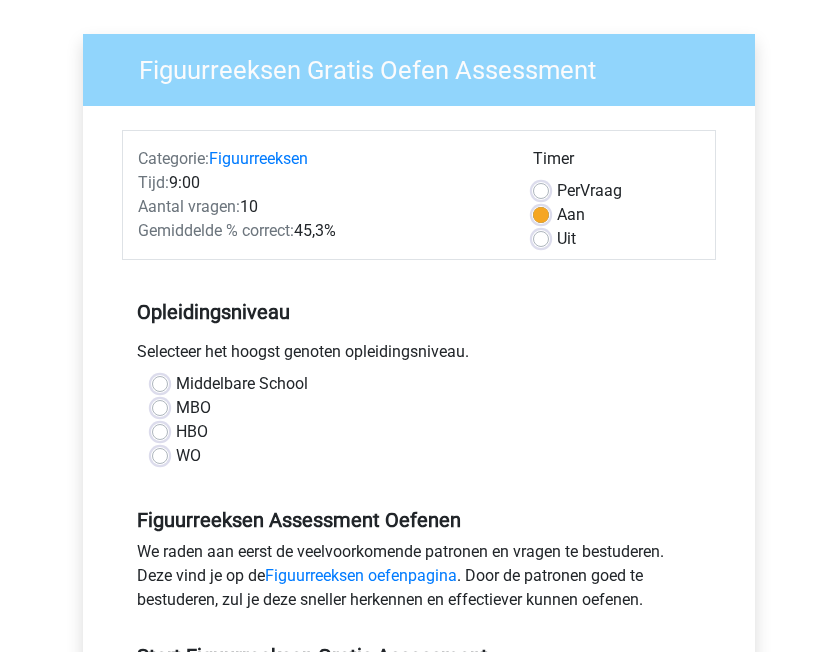 click on "WO" at bounding box center [419, 456] 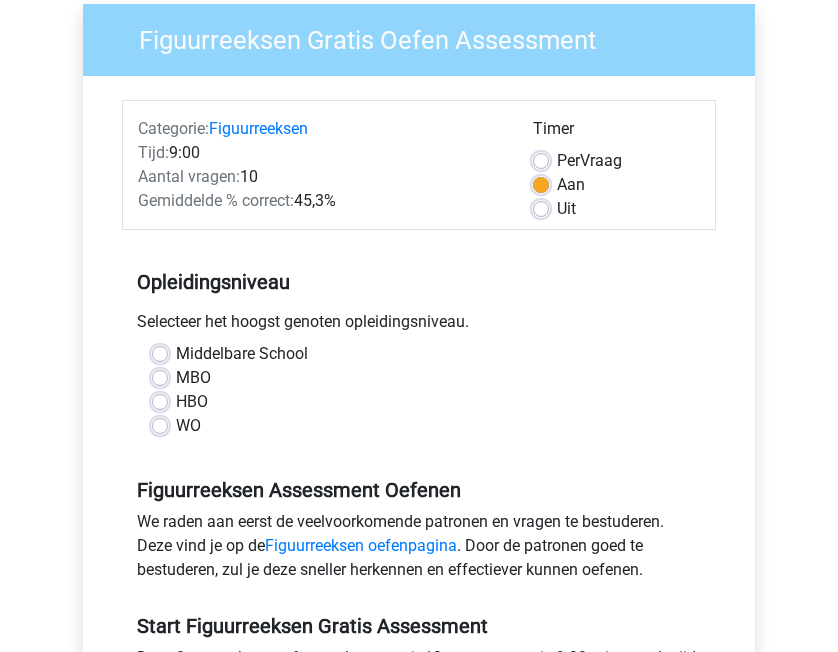 scroll, scrollTop: 163, scrollLeft: 0, axis: vertical 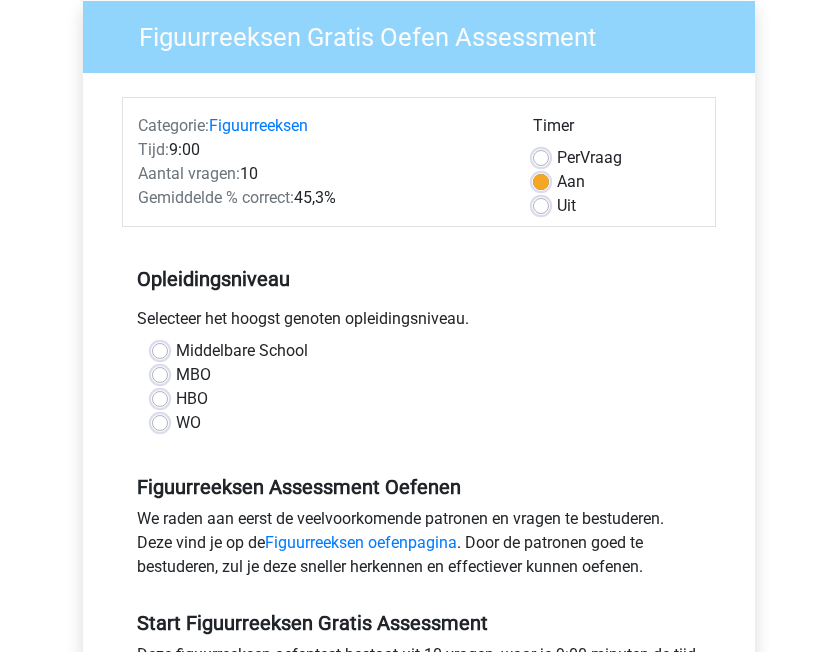 click on "WO" at bounding box center [188, 423] 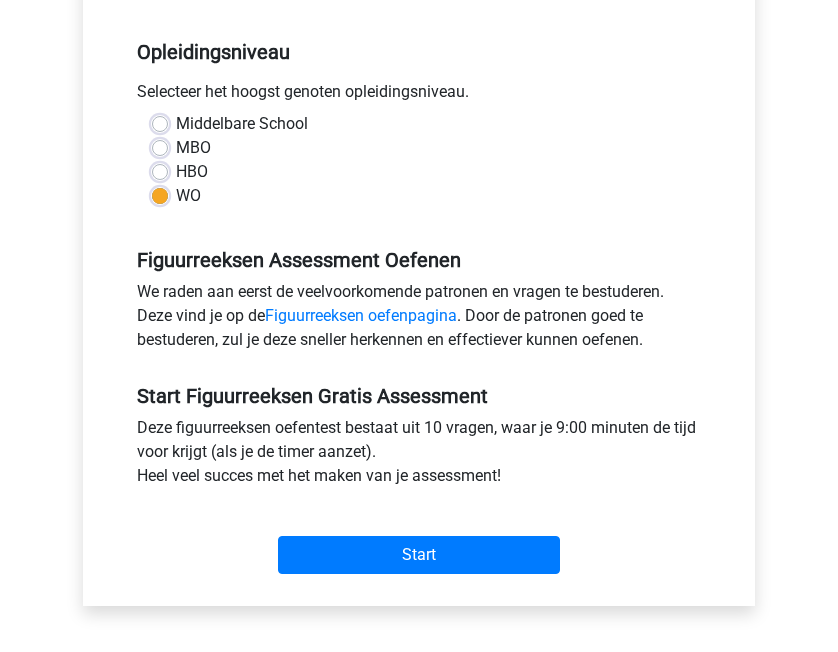 scroll, scrollTop: 565, scrollLeft: 0, axis: vertical 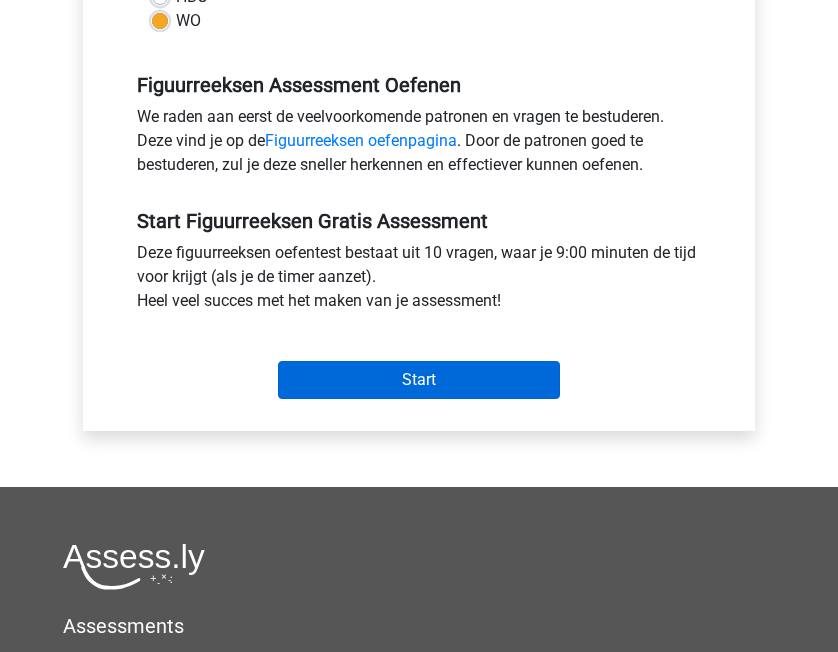 click on "Start" at bounding box center [419, 380] 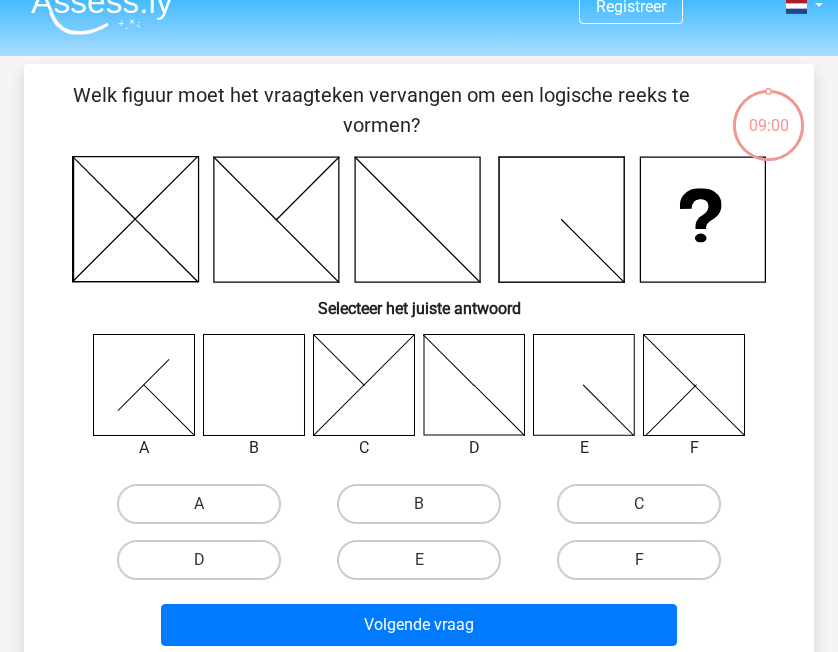 scroll, scrollTop: 36, scrollLeft: 0, axis: vertical 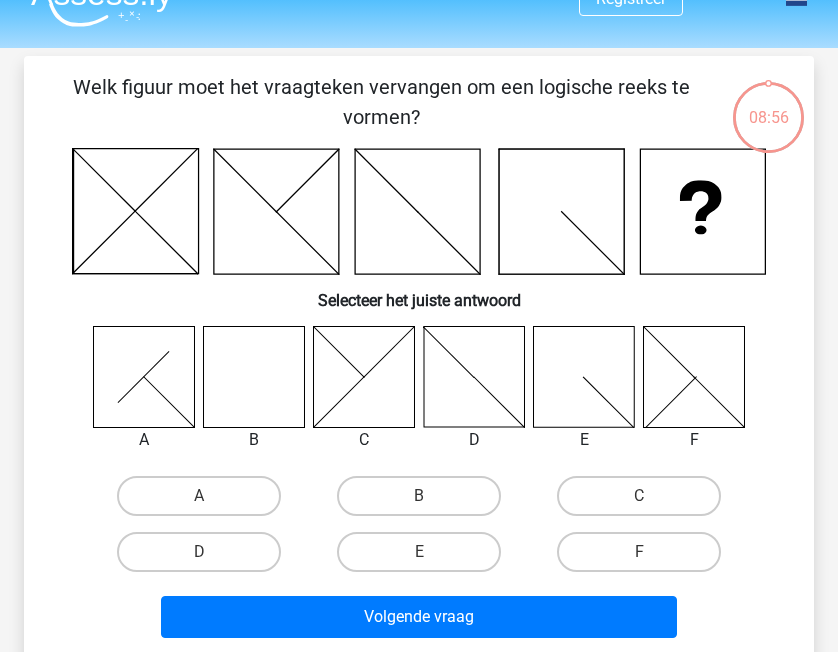 click 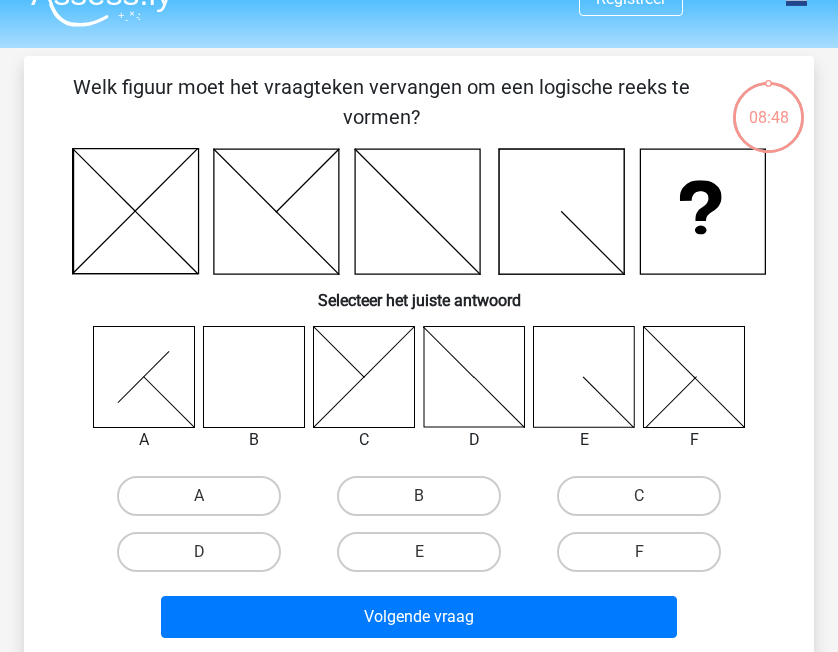 click 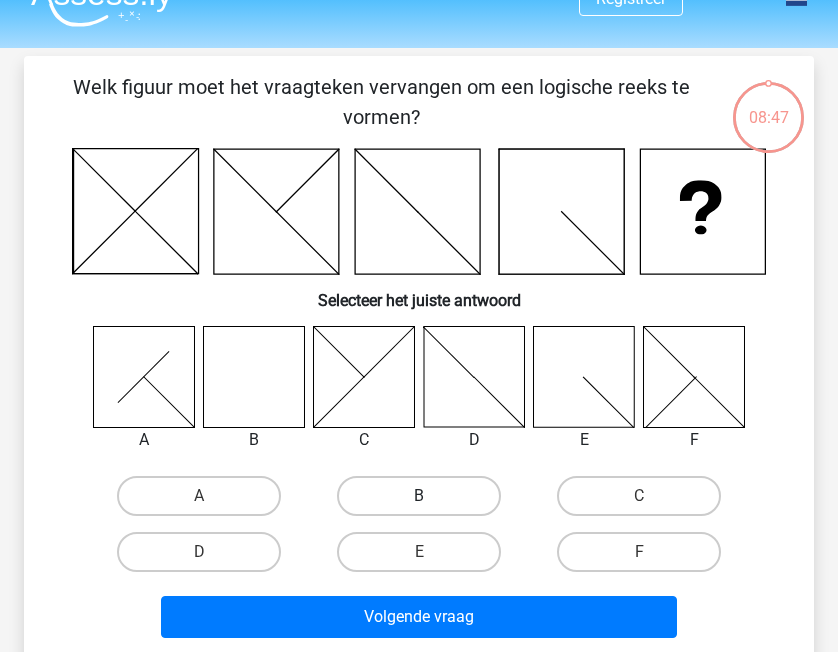 click on "B" at bounding box center (418, 496) 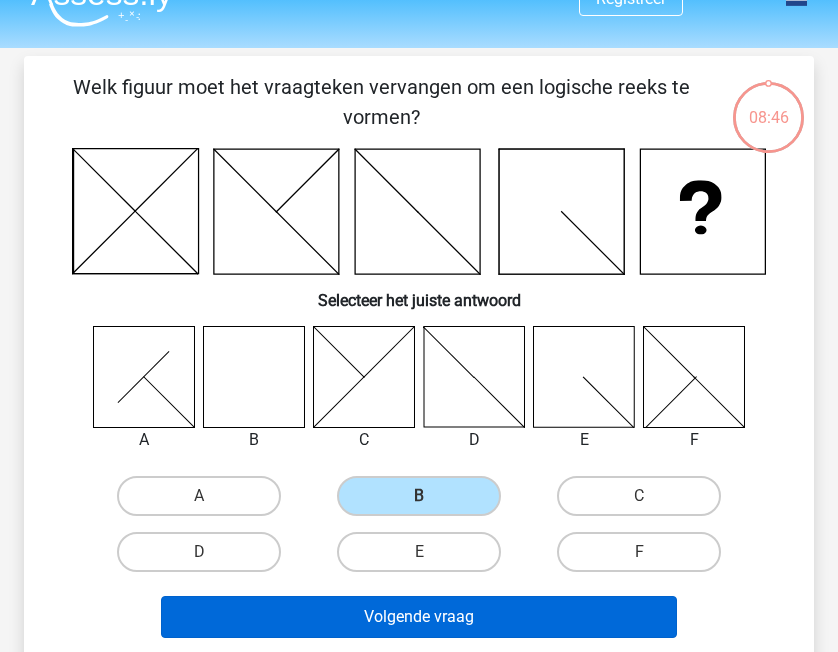 click on "Volgende vraag" at bounding box center [418, 617] 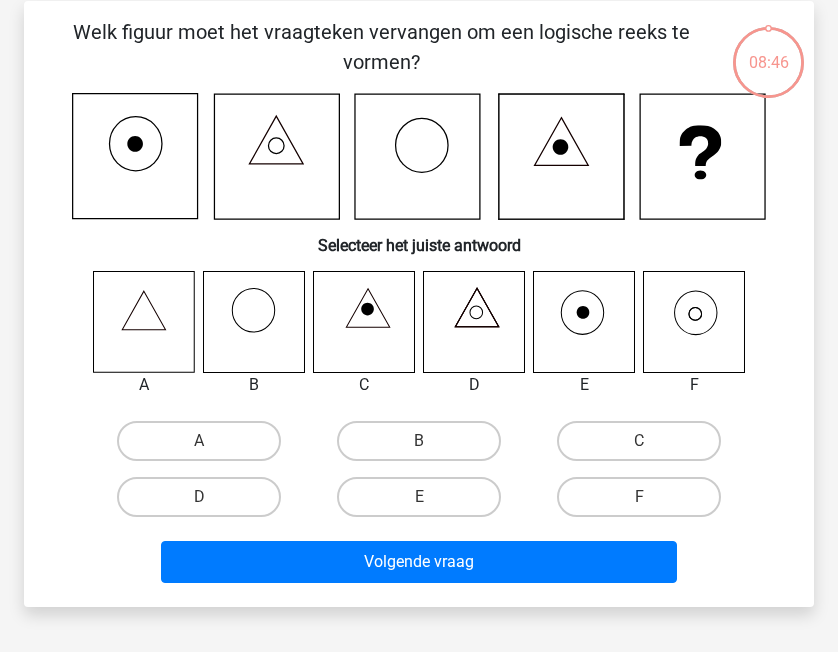scroll, scrollTop: 75, scrollLeft: 0, axis: vertical 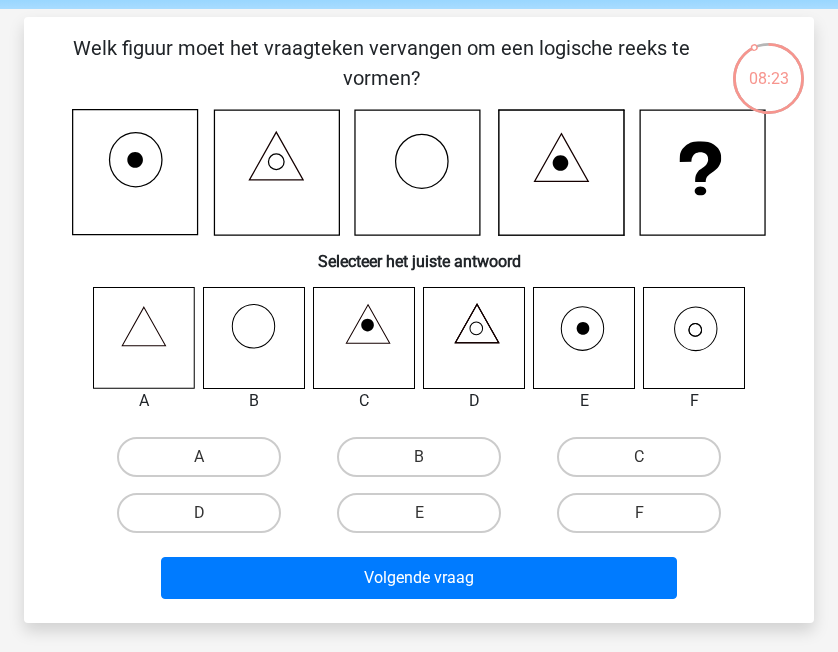 click 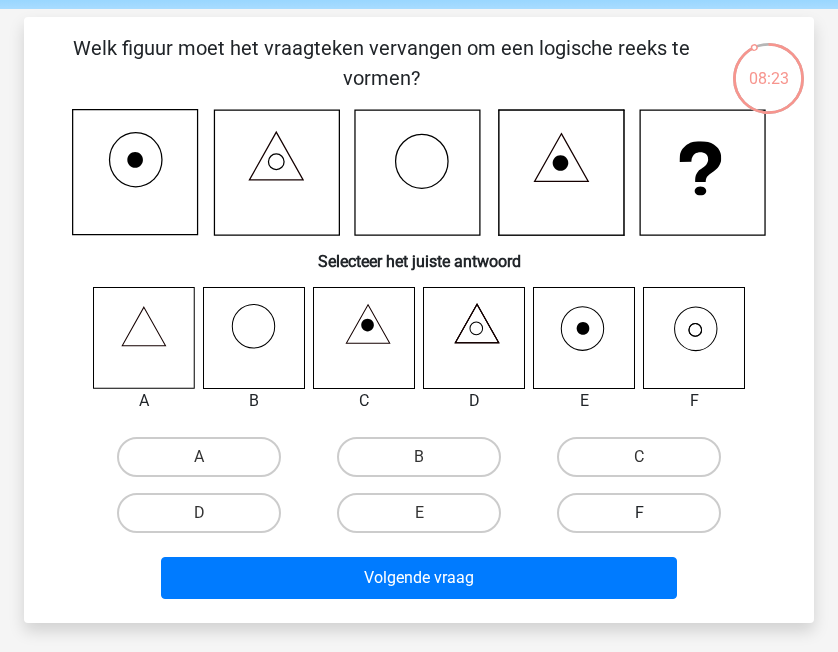 click on "F" at bounding box center [638, 513] 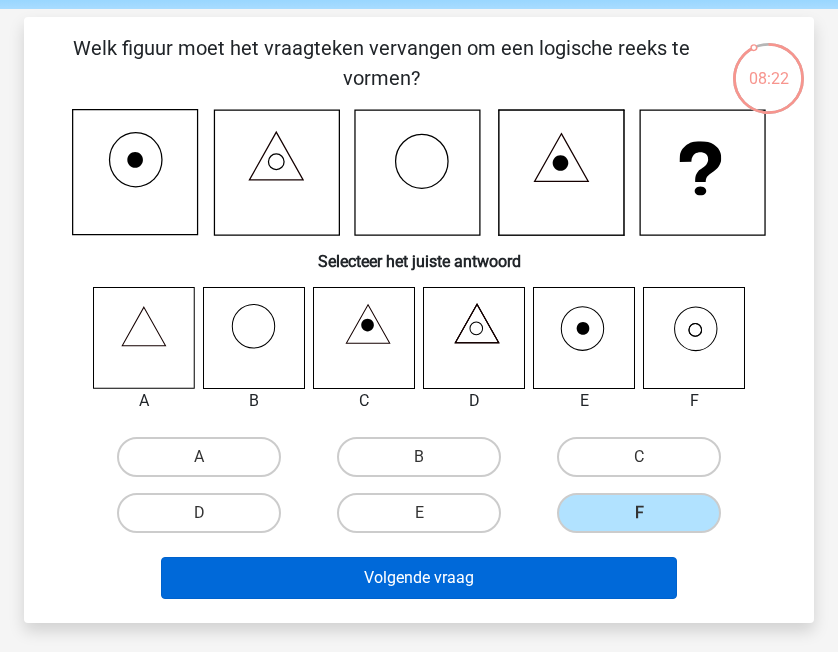 click on "Volgende vraag" at bounding box center [418, 578] 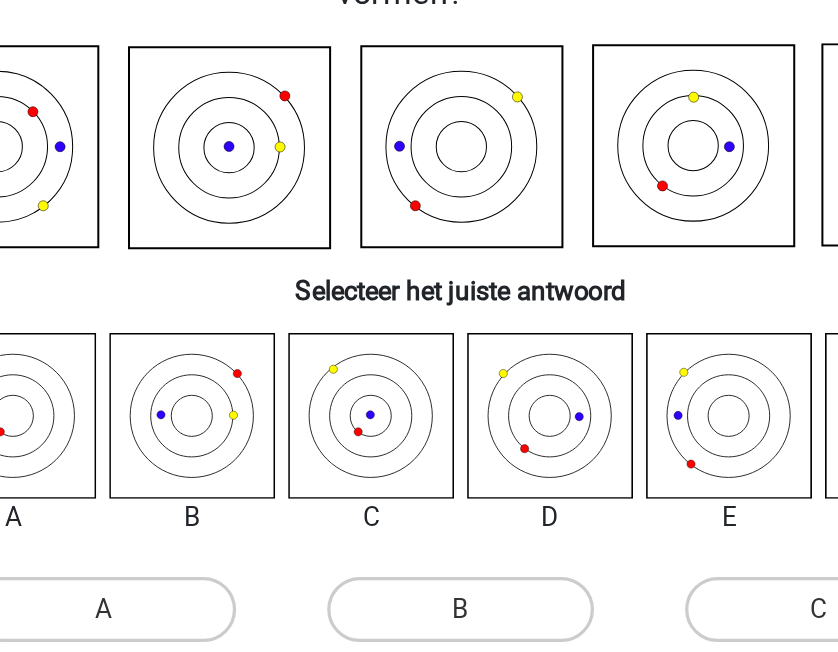 scroll, scrollTop: 57, scrollLeft: 0, axis: vertical 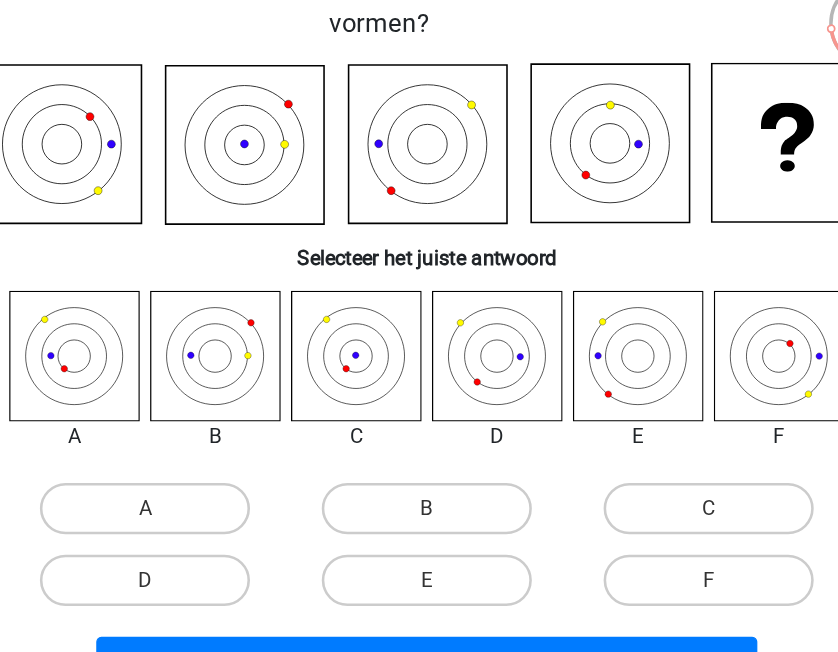 click 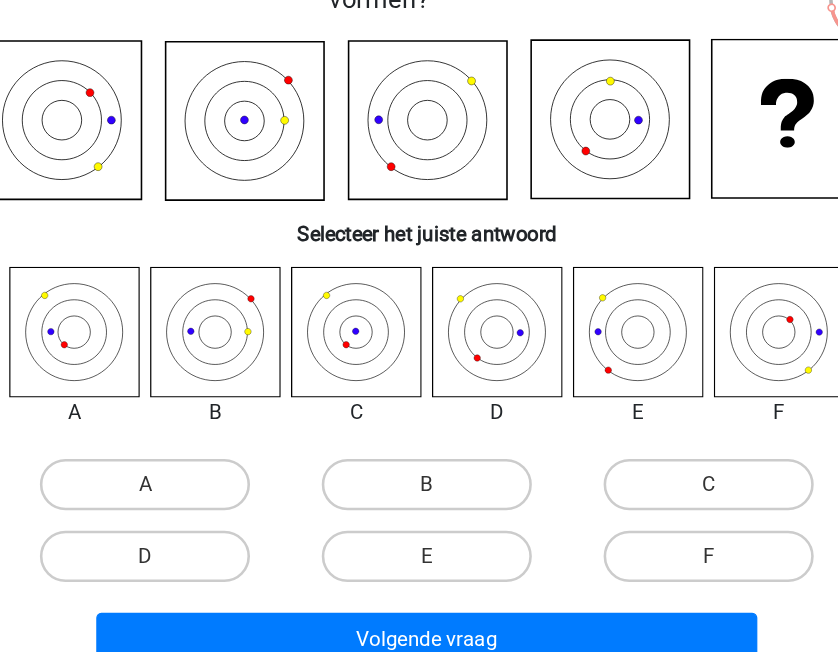 click 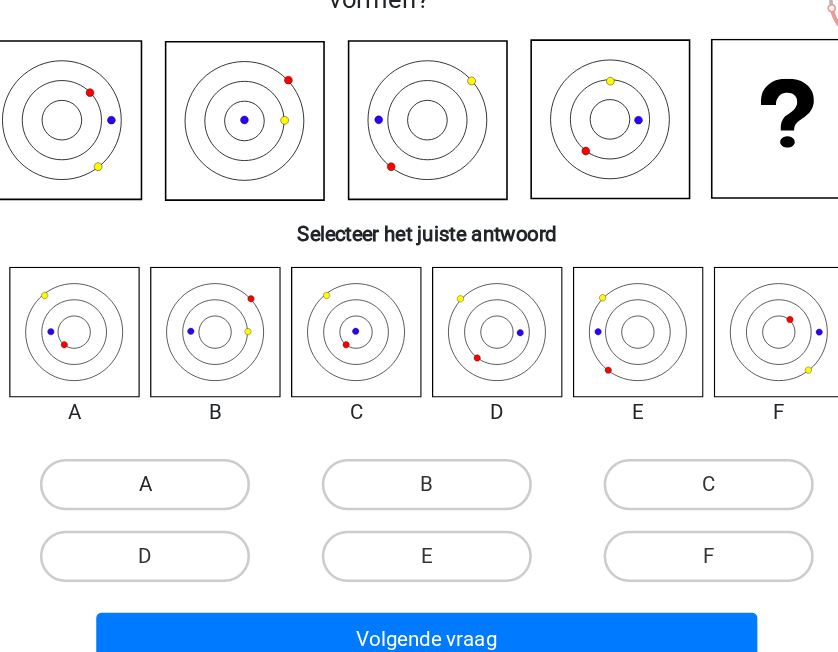 click on "A" at bounding box center (198, 475) 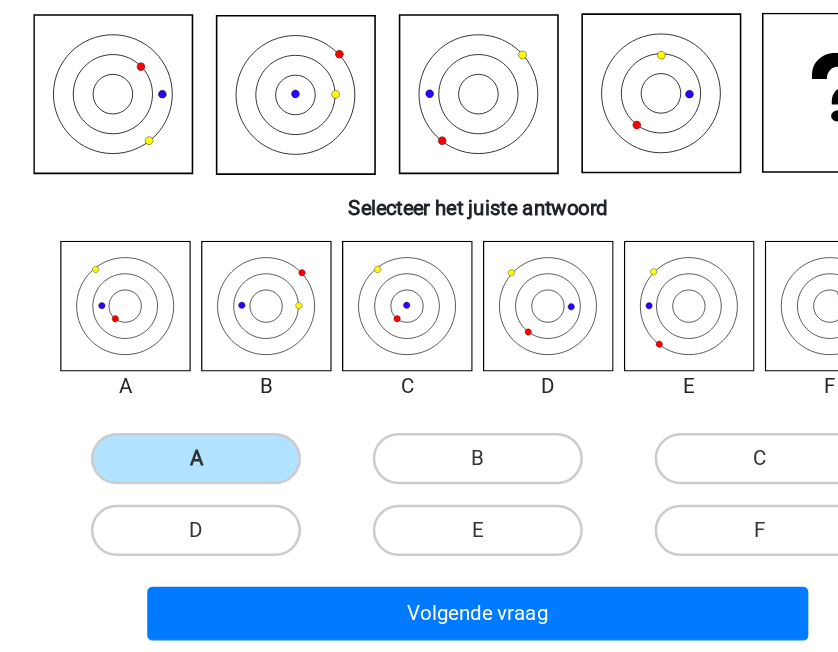 click 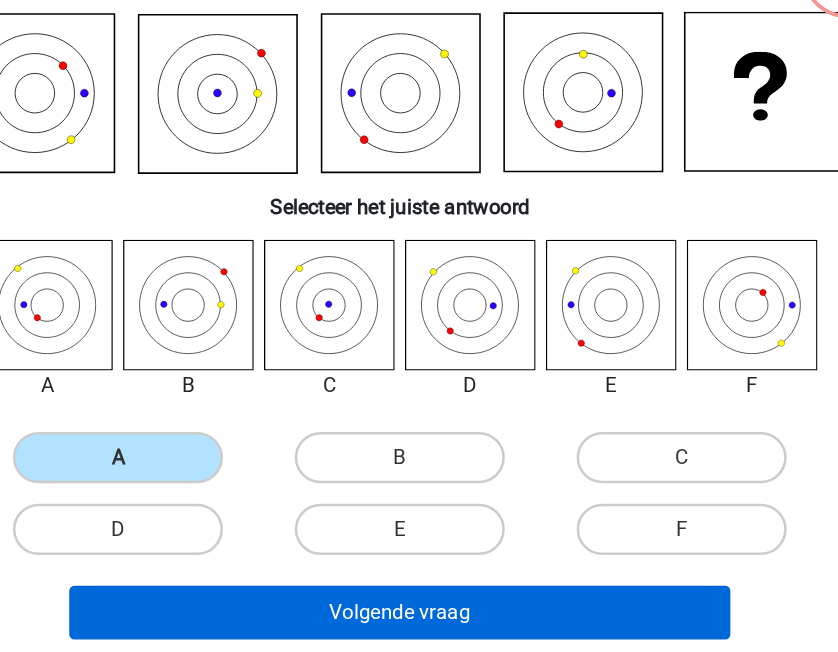 click on "Volgende vraag" at bounding box center (418, 596) 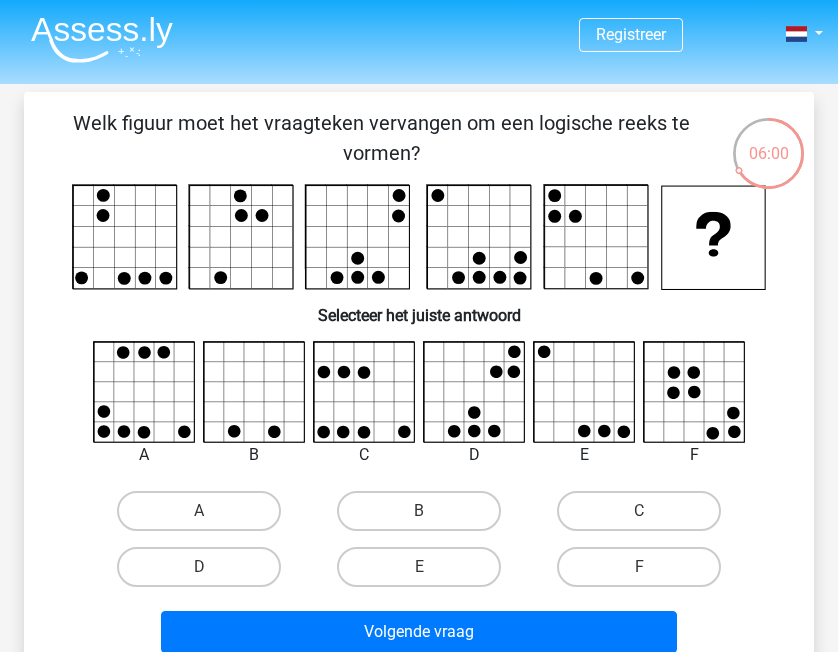 scroll, scrollTop: 0, scrollLeft: 0, axis: both 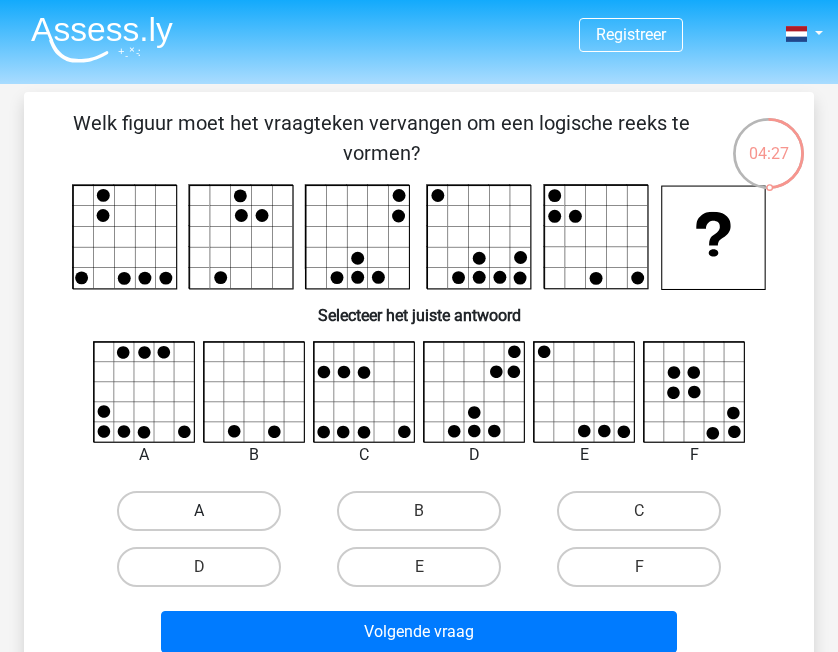 click on "A" at bounding box center (198, 511) 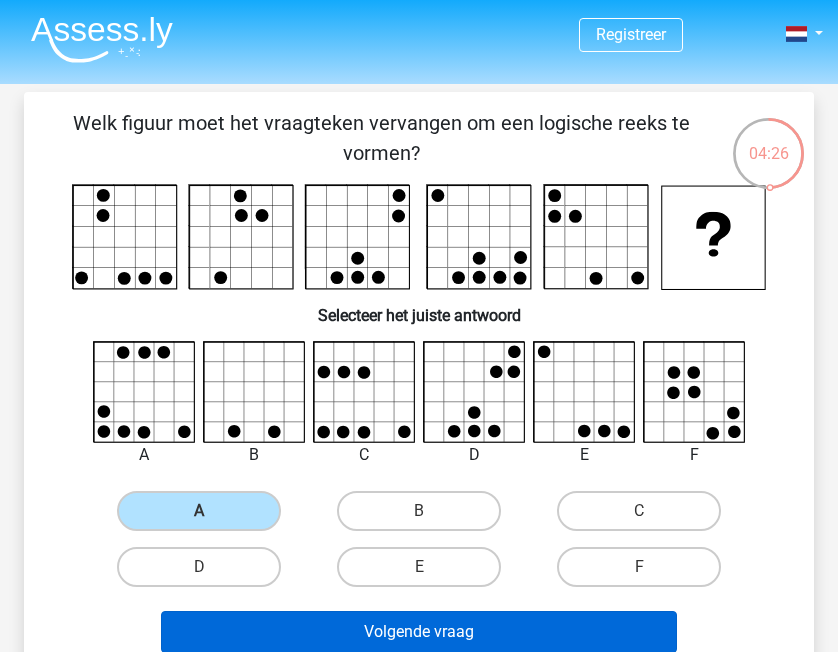 click on "Volgende vraag" at bounding box center [418, 632] 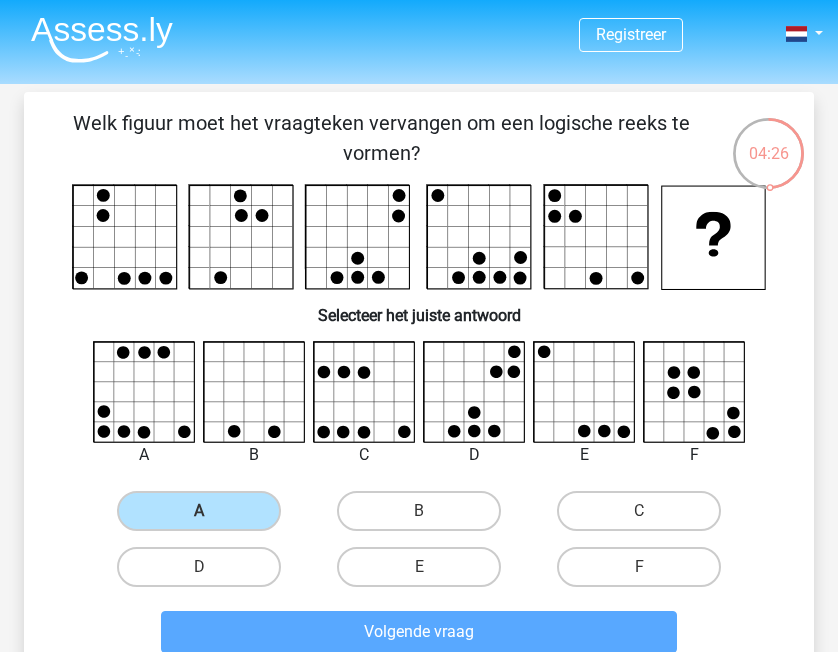 scroll, scrollTop: 92, scrollLeft: 0, axis: vertical 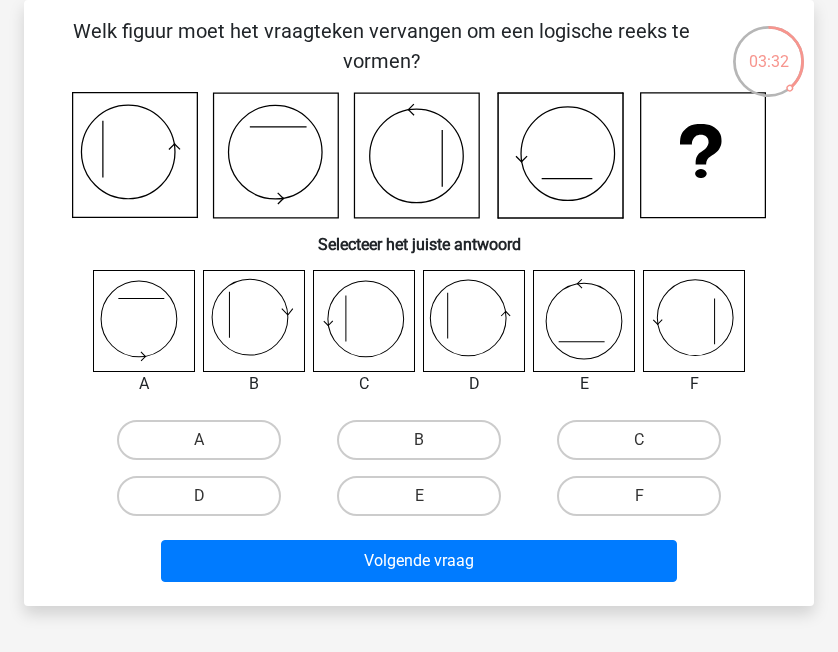 click 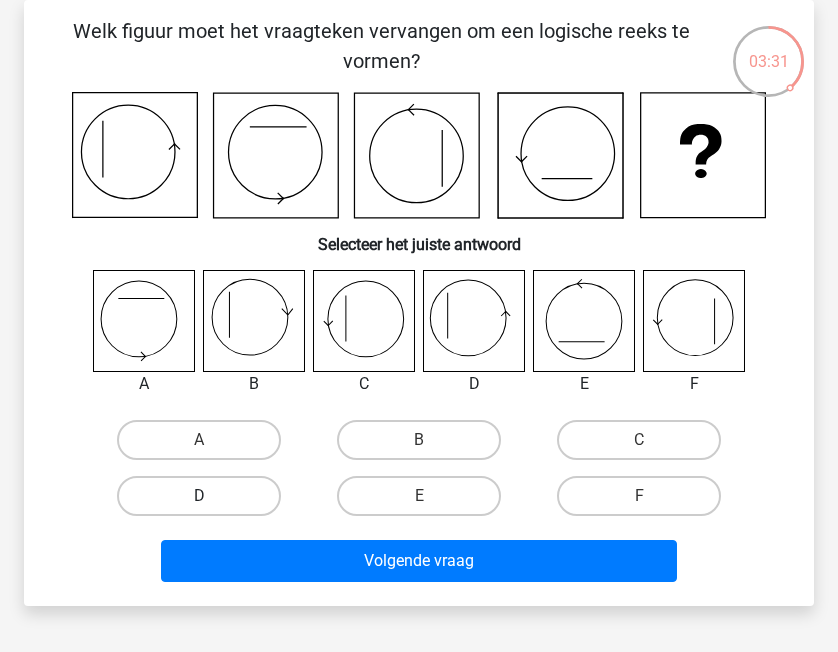 click on "D" at bounding box center (198, 496) 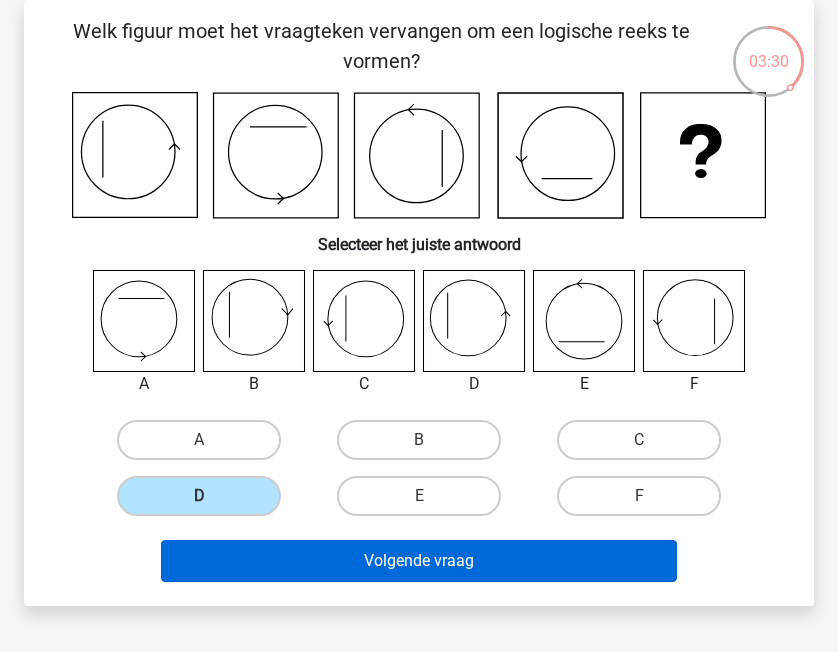 click on "Volgende vraag" at bounding box center [418, 561] 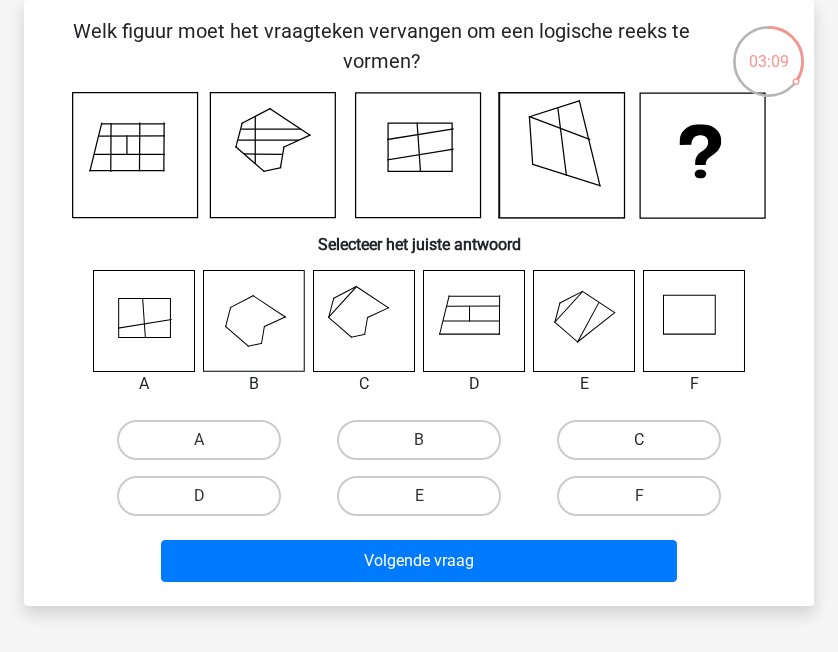 click on "C" at bounding box center (638, 440) 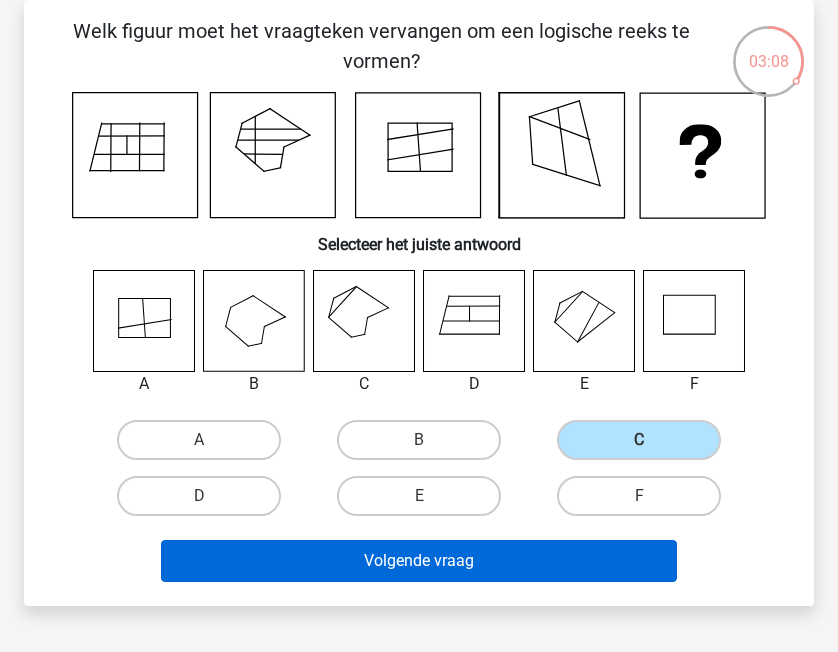 click on "Volgende vraag" at bounding box center [418, 561] 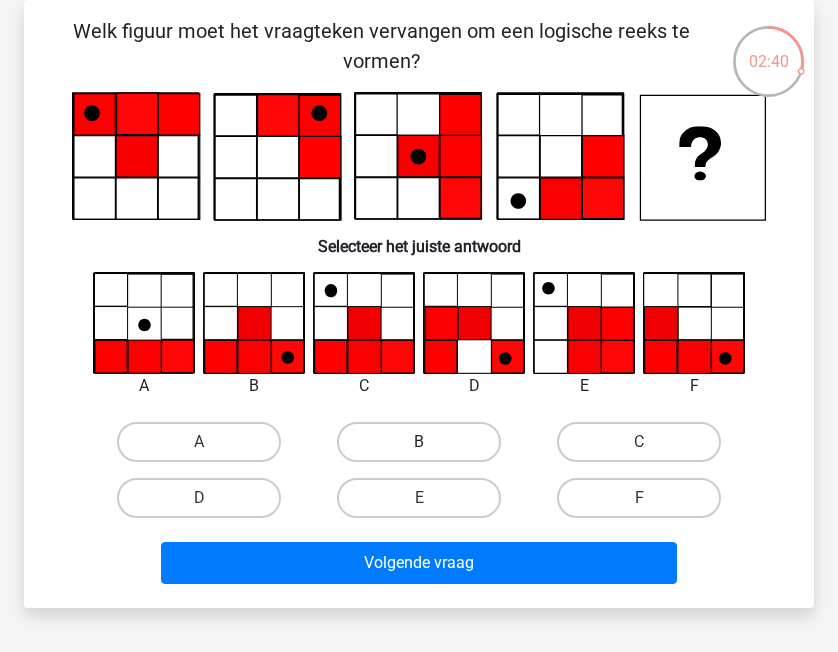 click on "B" at bounding box center [418, 442] 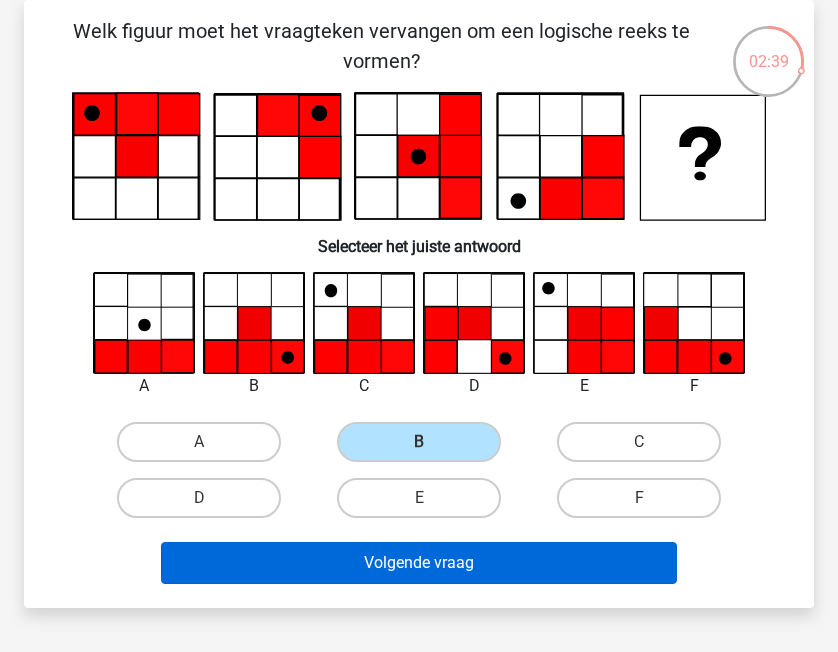 click on "Volgende vraag" at bounding box center [418, 563] 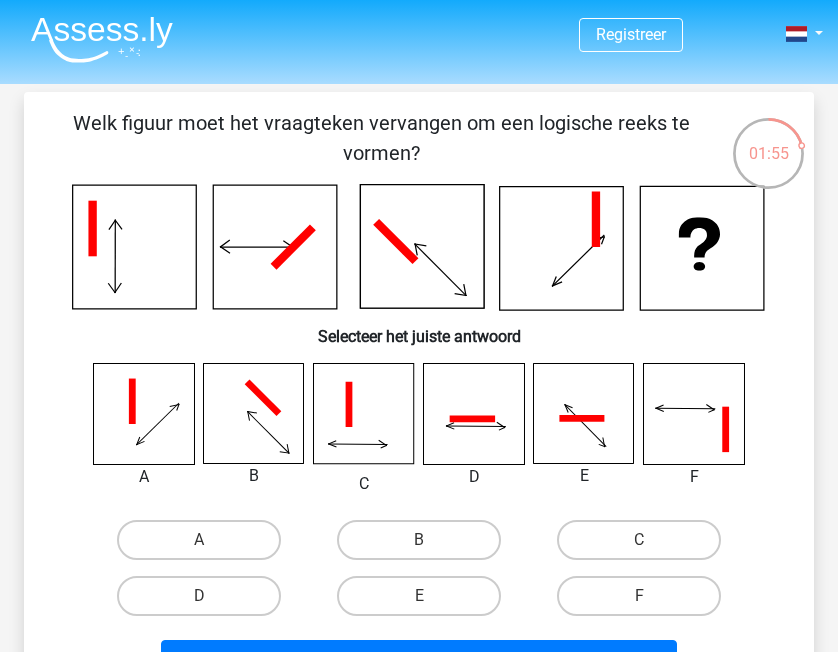 scroll, scrollTop: 1, scrollLeft: 0, axis: vertical 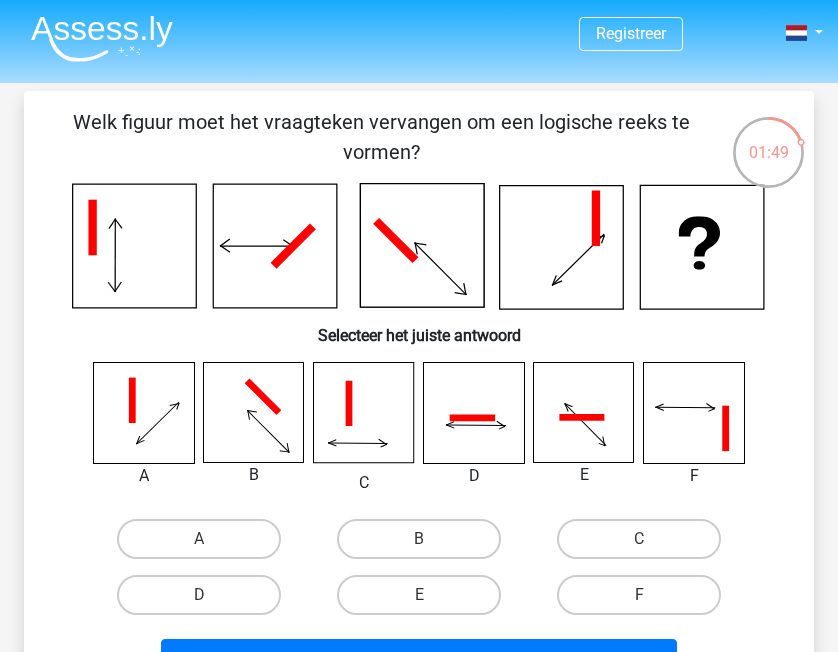 drag, startPoint x: 181, startPoint y: 300, endPoint x: 151, endPoint y: 299, distance: 30.016663 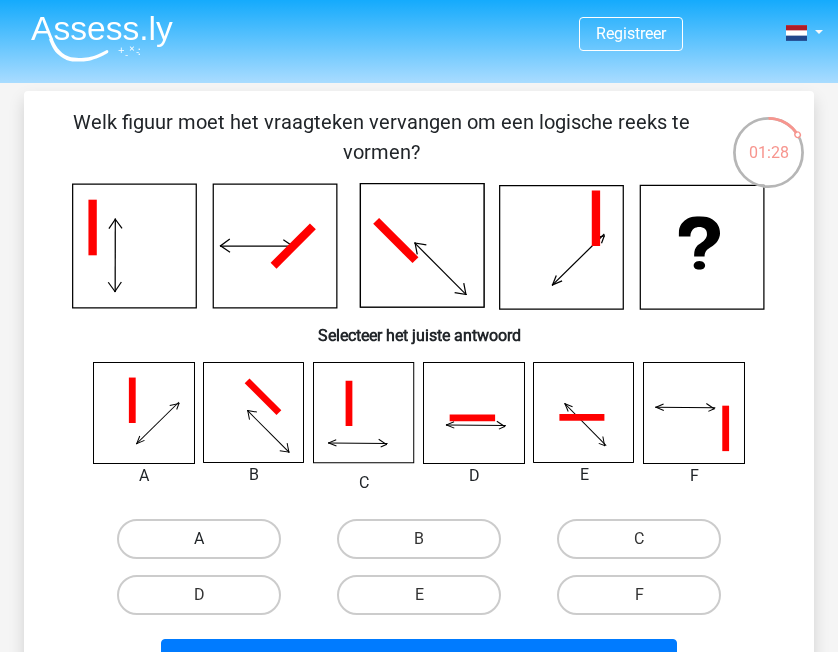 click on "A" at bounding box center [198, 539] 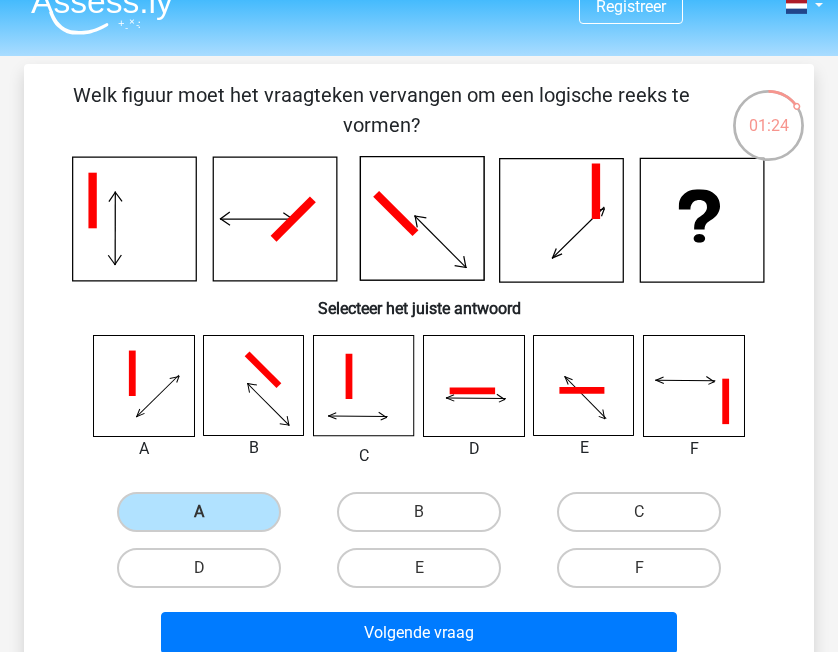 scroll, scrollTop: 31, scrollLeft: 0, axis: vertical 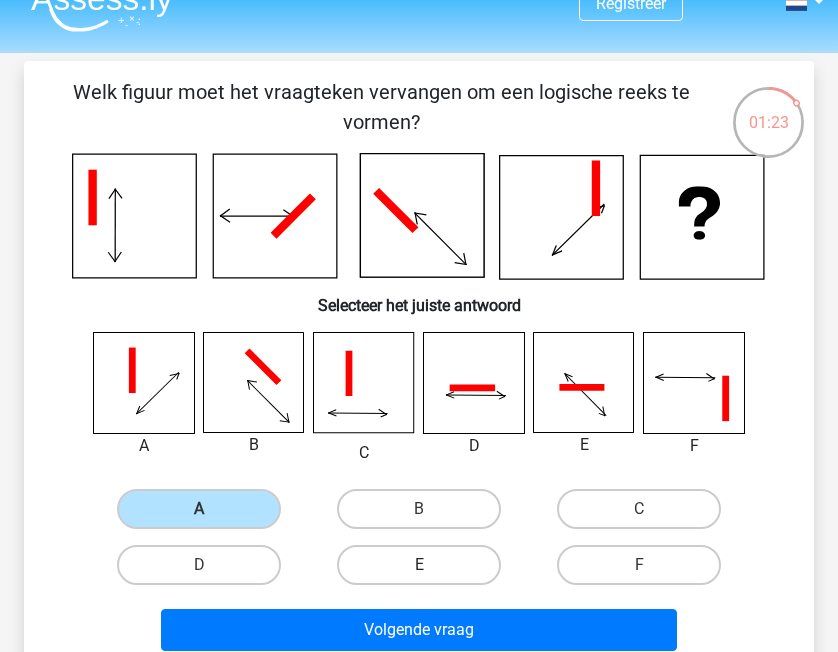 click on "E" at bounding box center [418, 565] 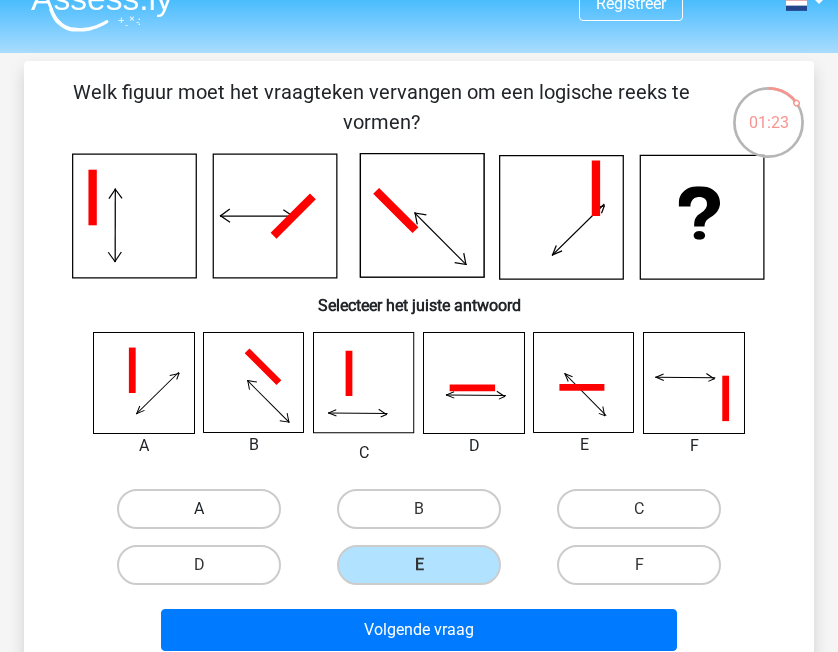 click on "A" at bounding box center [198, 509] 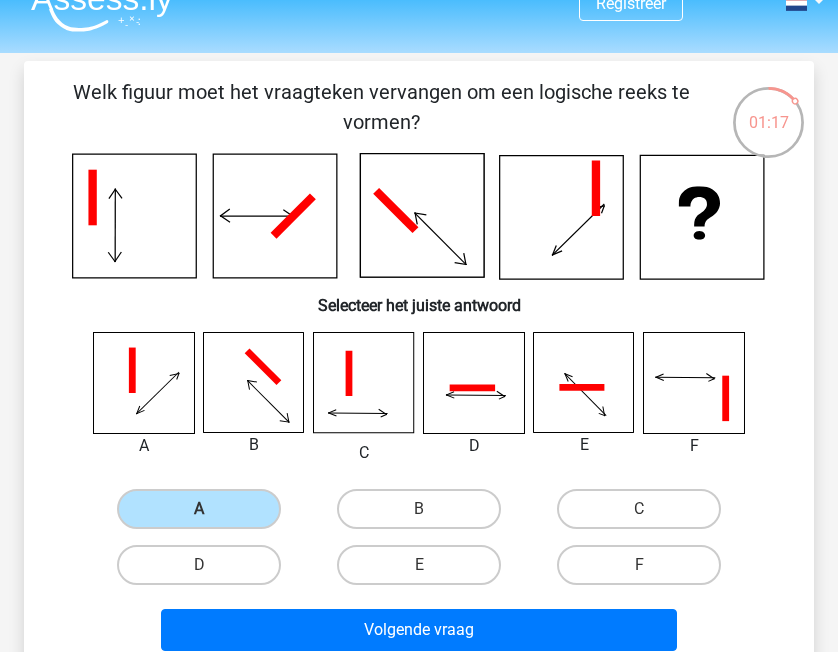 click 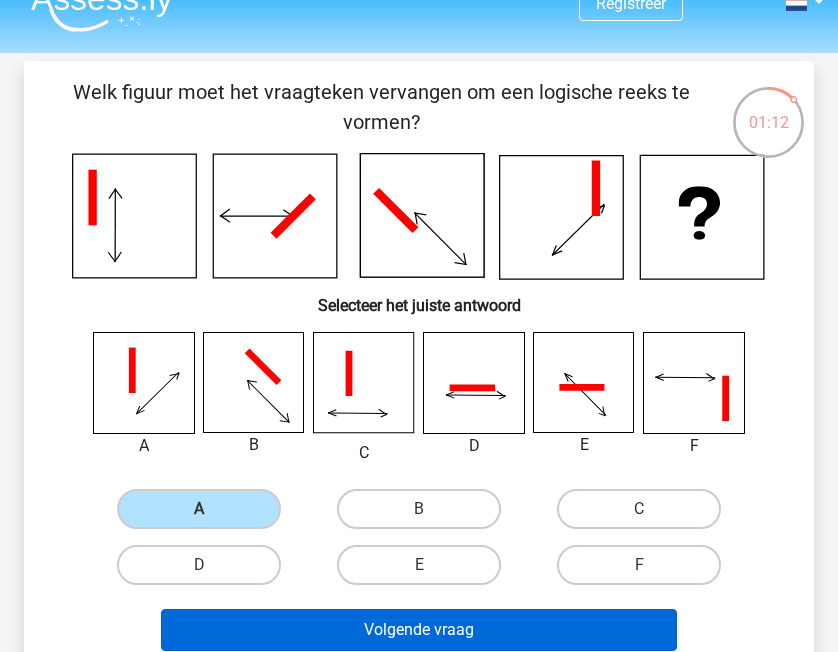 click on "Volgende vraag" at bounding box center [418, 630] 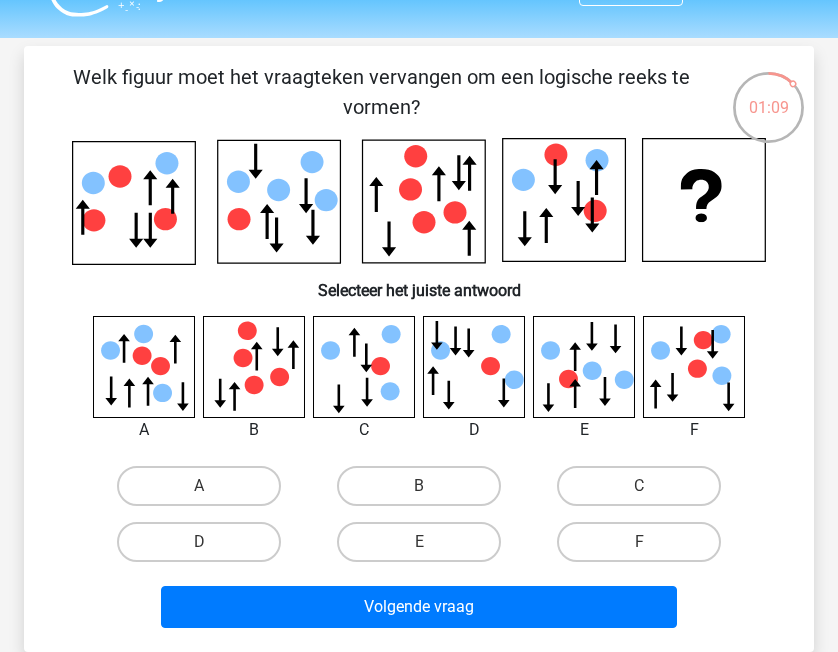 scroll, scrollTop: 35, scrollLeft: 0, axis: vertical 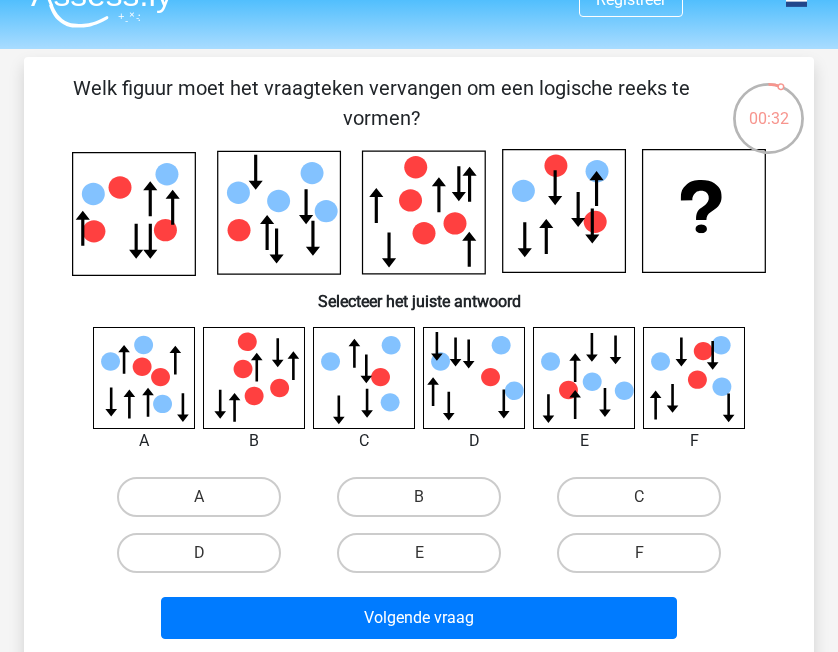 drag, startPoint x: 647, startPoint y: 374, endPoint x: 626, endPoint y: 374, distance: 21 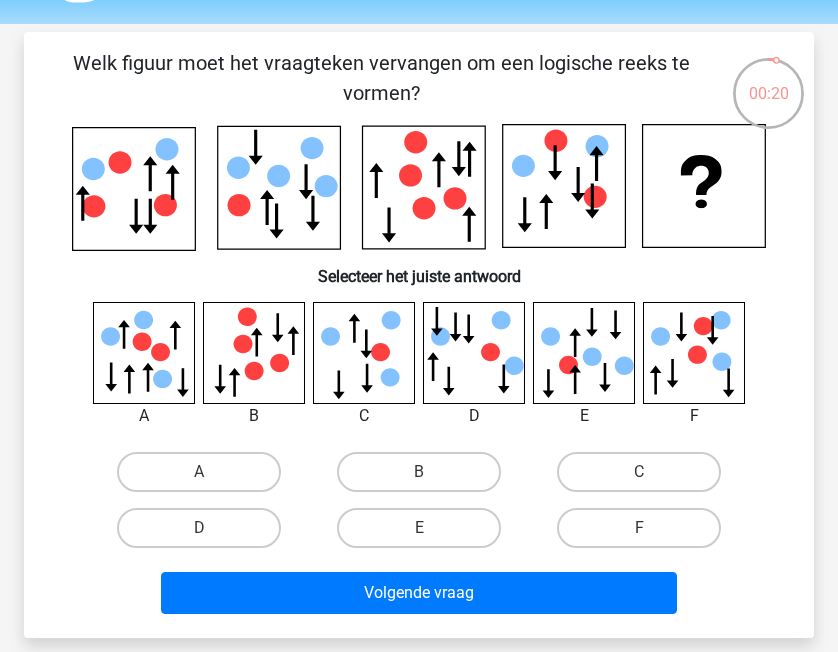scroll, scrollTop: 61, scrollLeft: 0, axis: vertical 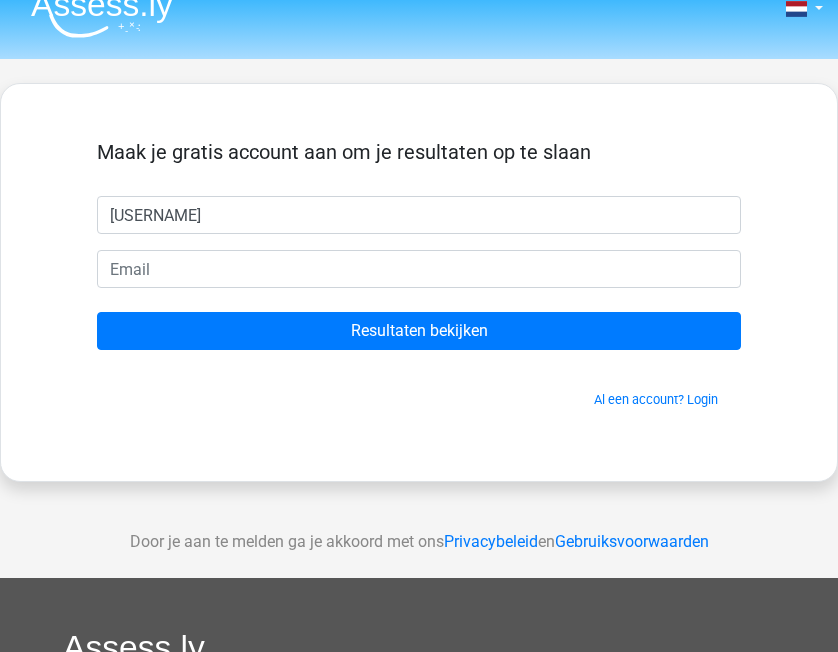 type on "[USERNAME]" 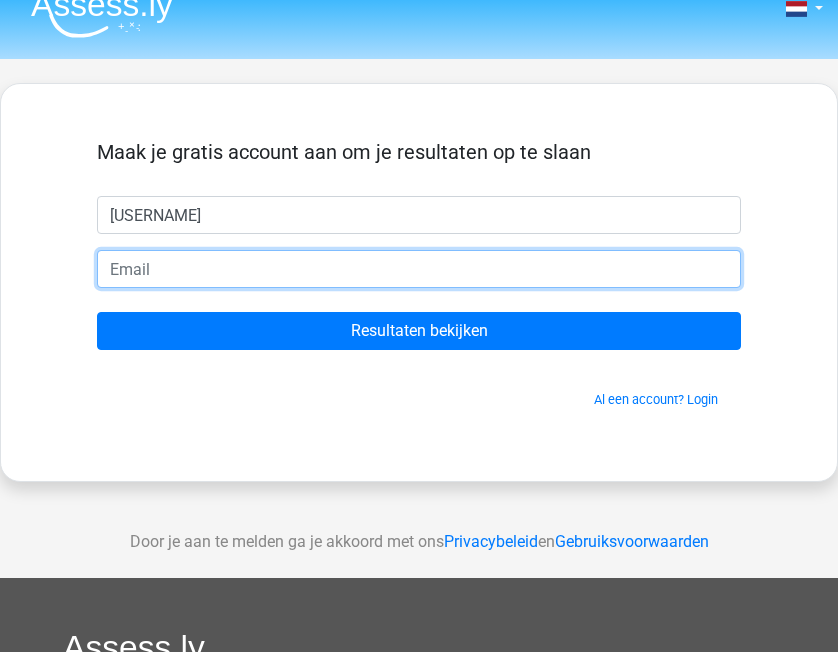 type on "[USERNAME]@[DOMAIN]" 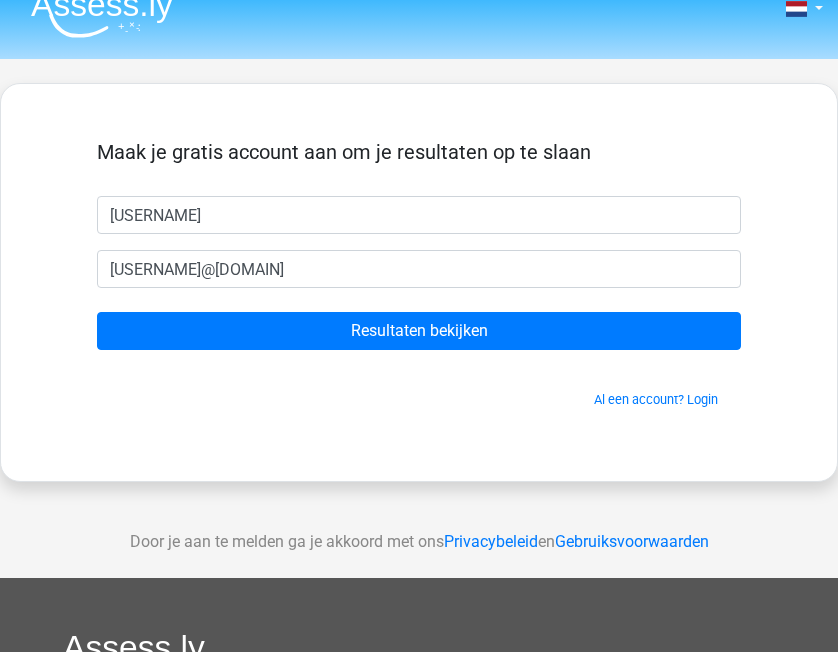click on "Maak je gratis account aan om je resultaten op te slaan
[USERNAME]
[USERNAME]@[DOMAIN]
Resultaten bekijken
Al een account? Login" at bounding box center [419, 274] 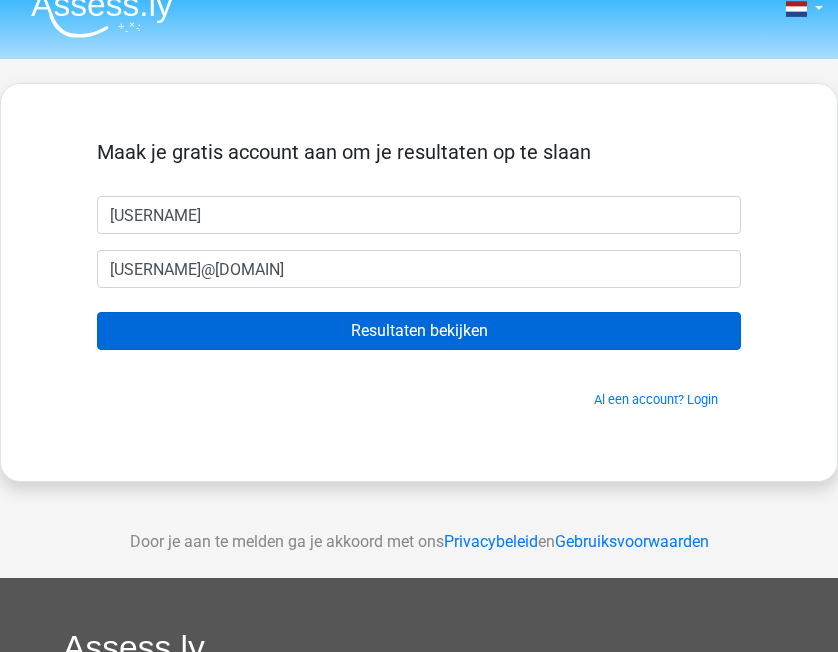 click on "Resultaten bekijken" at bounding box center [419, 331] 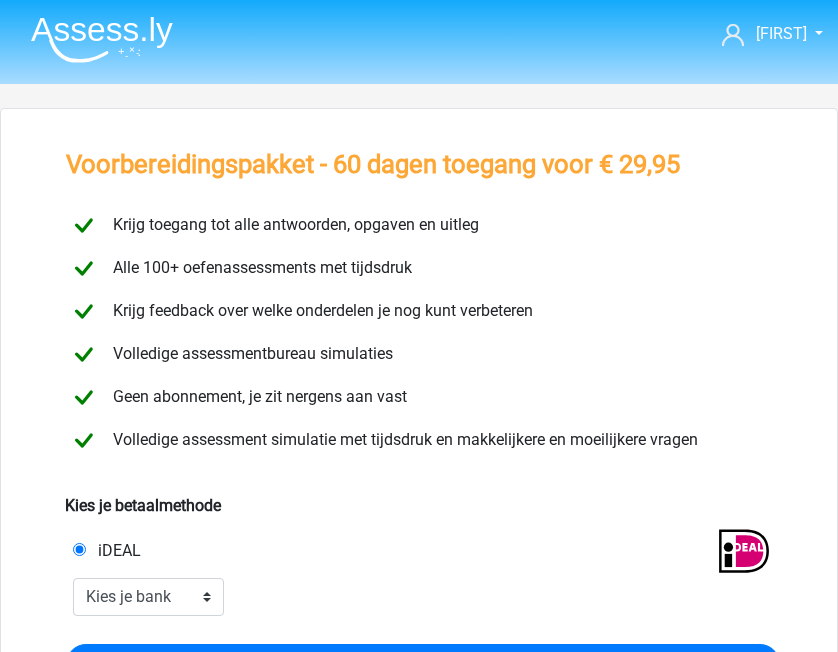 scroll, scrollTop: 0, scrollLeft: 0, axis: both 